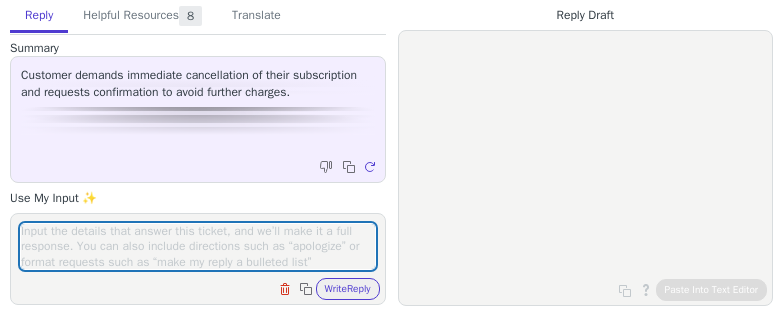 click at bounding box center [198, 246] 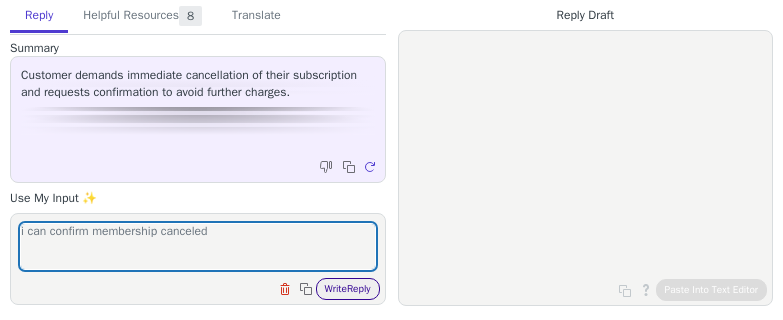 type on "i can confirm membership canceled" 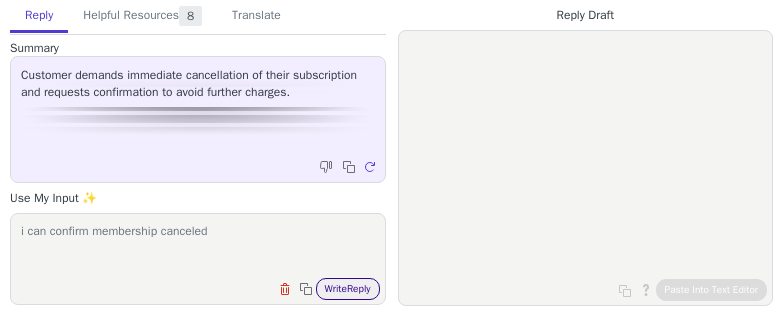 click on "Write  Reply" at bounding box center [348, 289] 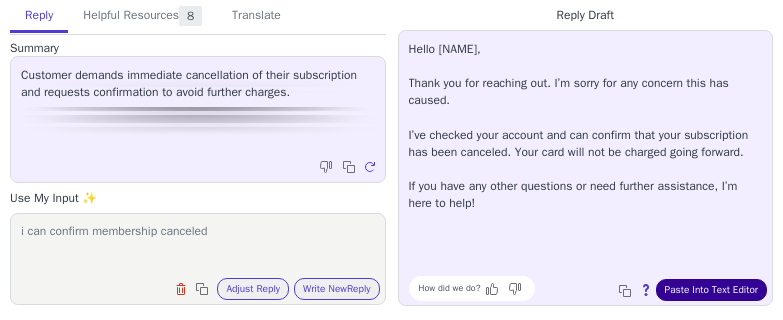 click on "Paste Into Text Editor" at bounding box center (711, 290) 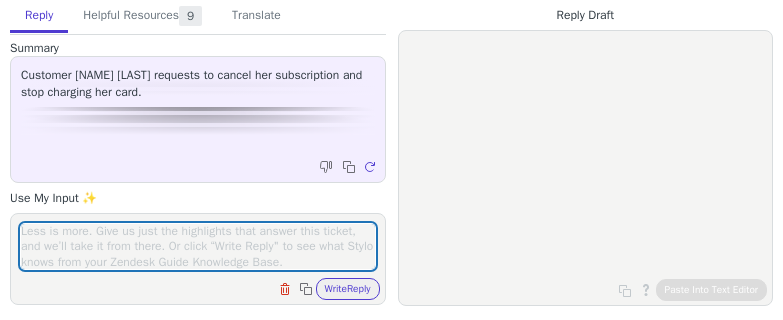 scroll, scrollTop: 0, scrollLeft: 0, axis: both 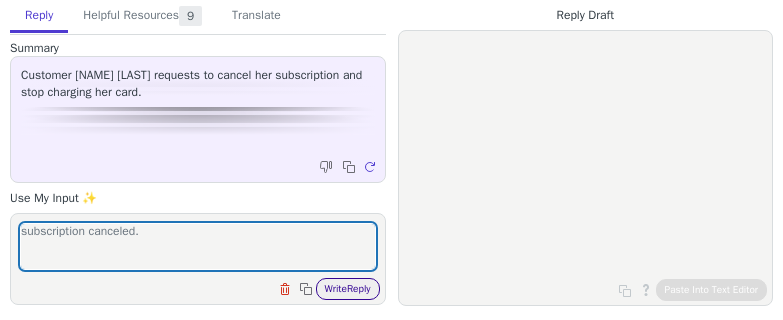 type on "subscription canceled." 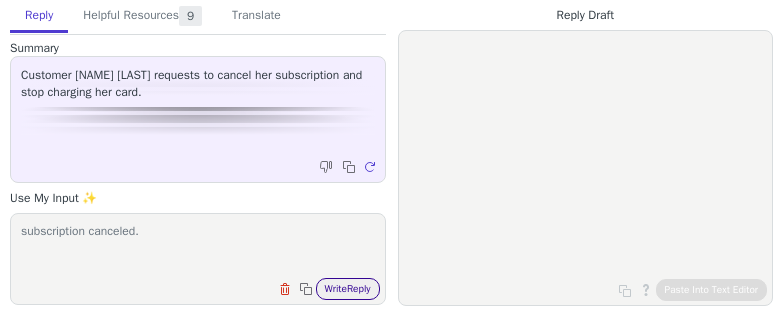 click on "Write  Reply" at bounding box center [348, 289] 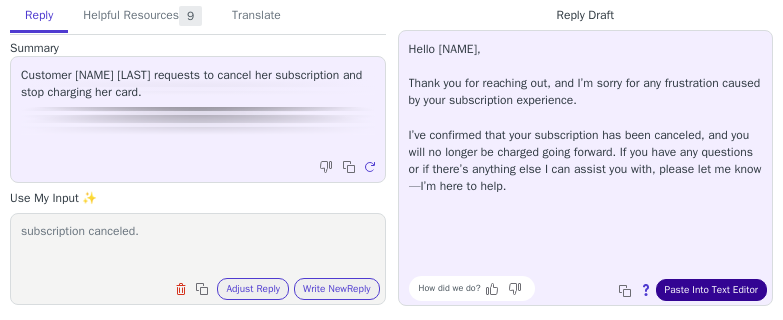 click on "Paste Into Text Editor" at bounding box center [711, 290] 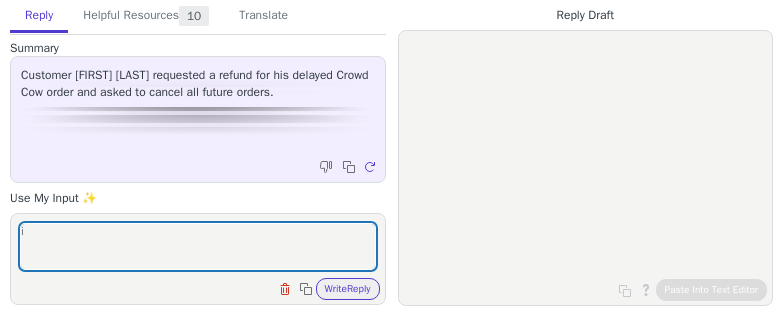 scroll, scrollTop: 0, scrollLeft: 0, axis: both 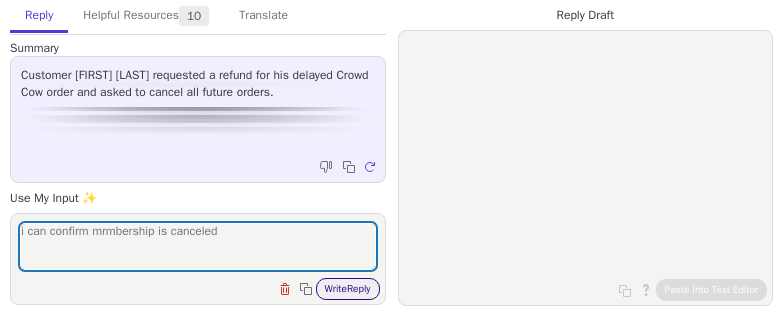 type on "i can confirm mrmbership is canceled" 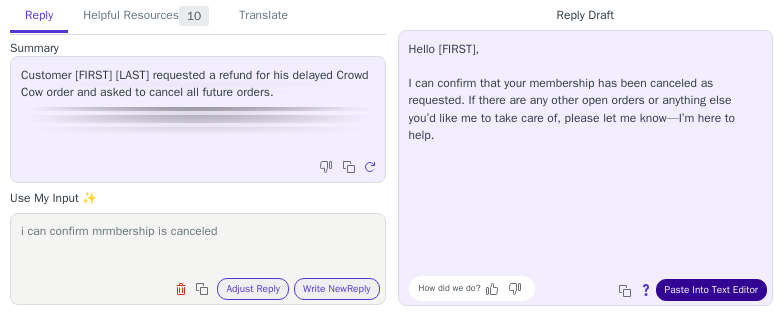 click on "Paste Into Text Editor" at bounding box center (711, 290) 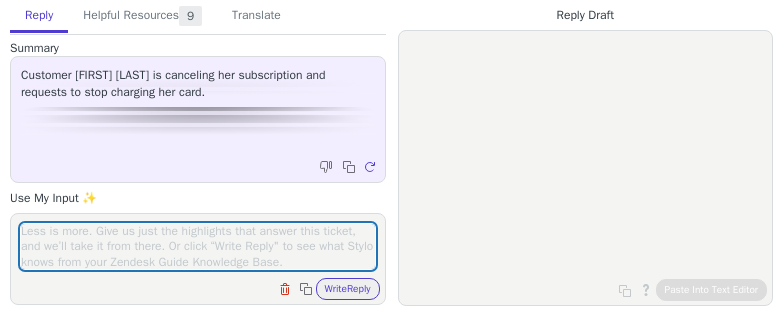 scroll, scrollTop: 0, scrollLeft: 0, axis: both 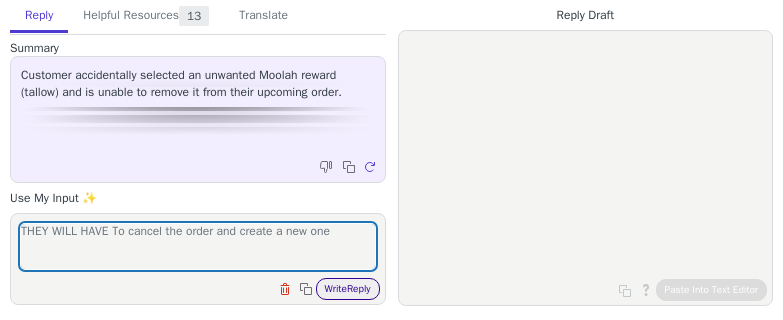 type on "THEY WILL HAVE To cancel the order and create a new one" 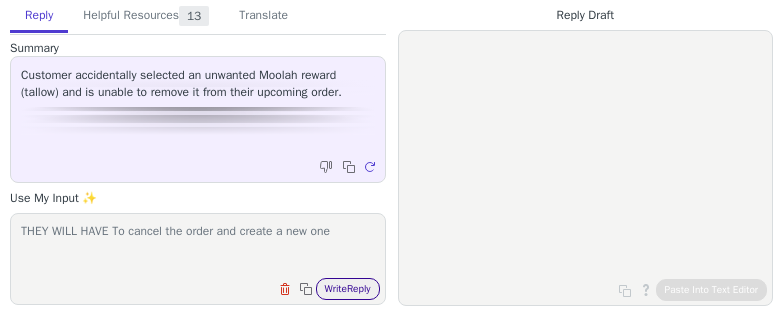 click on "Write  Reply" at bounding box center (348, 289) 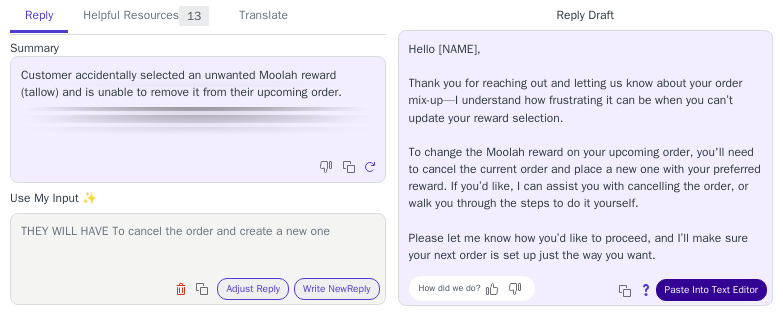 click on "Paste Into Text Editor" at bounding box center [711, 290] 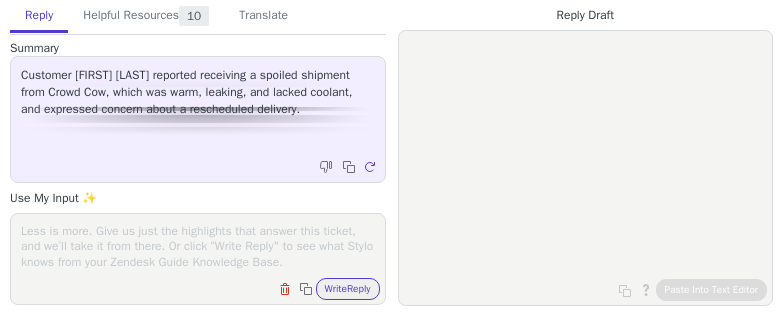 scroll, scrollTop: 0, scrollLeft: 0, axis: both 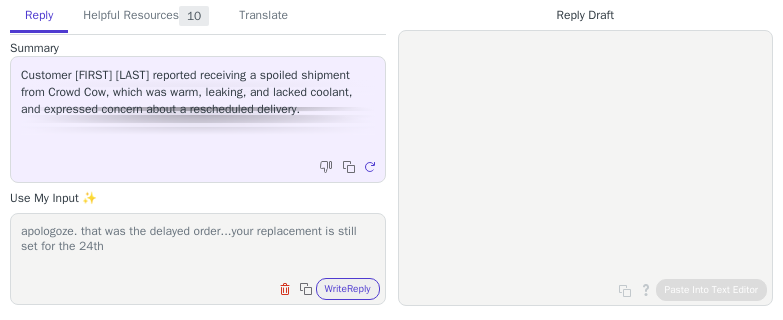 type on "apologoze. that was the delayed order...your replacement is still set for the 24th" 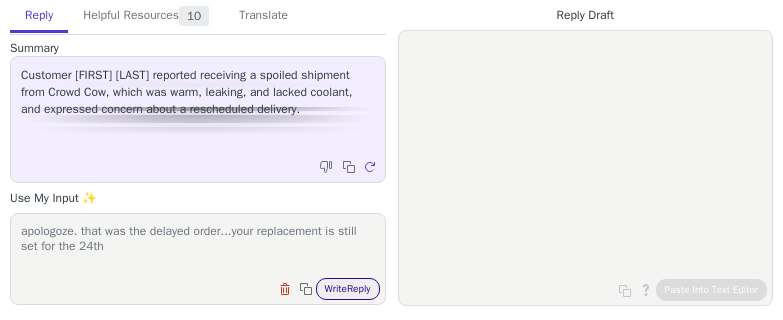 click on "Write  Reply" at bounding box center (348, 289) 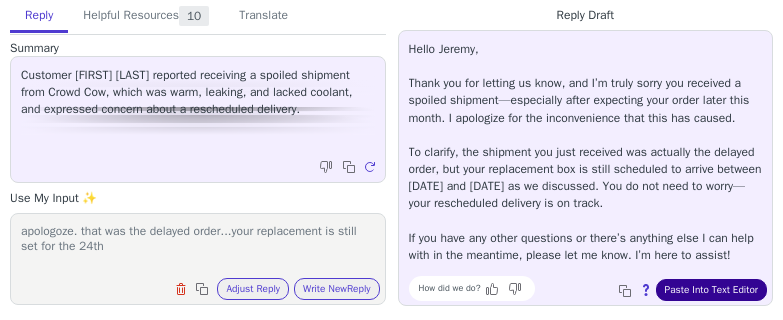 click on "Paste Into Text Editor" at bounding box center [711, 290] 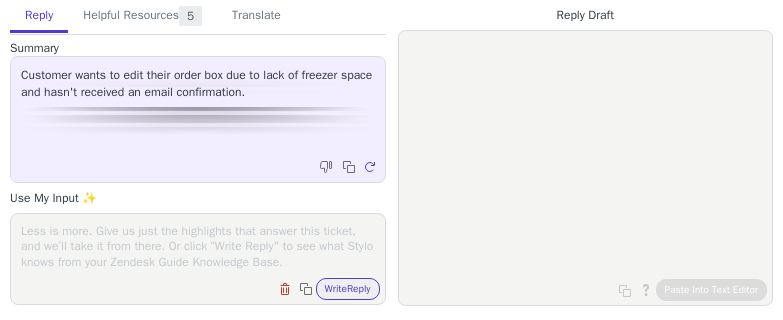 scroll, scrollTop: 0, scrollLeft: 0, axis: both 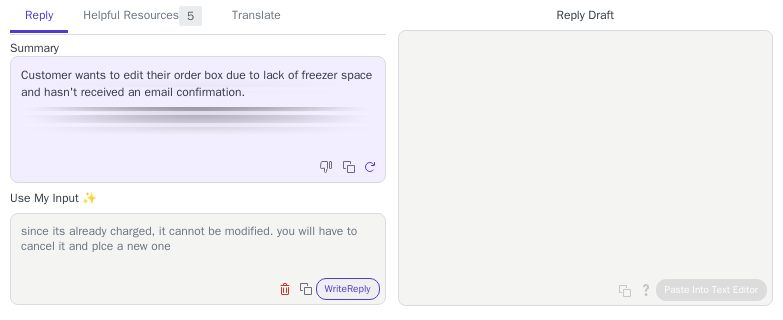 type on "since its already charged, it cannot be modified. you will have to cancel it and plce a new one" 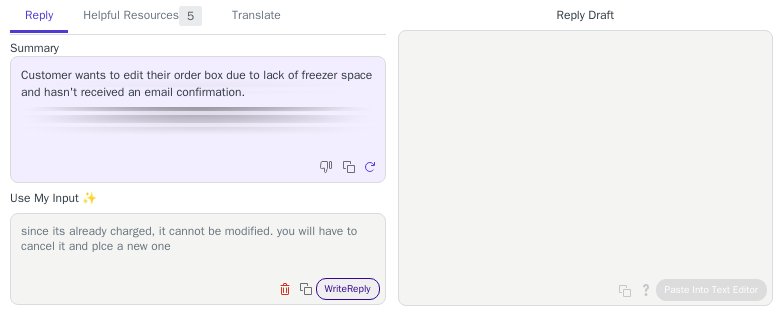 click on "Write  Reply" at bounding box center (348, 289) 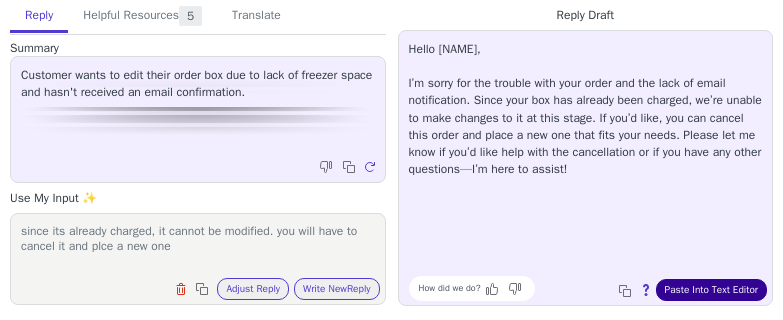 click on "Paste Into Text Editor" at bounding box center (711, 290) 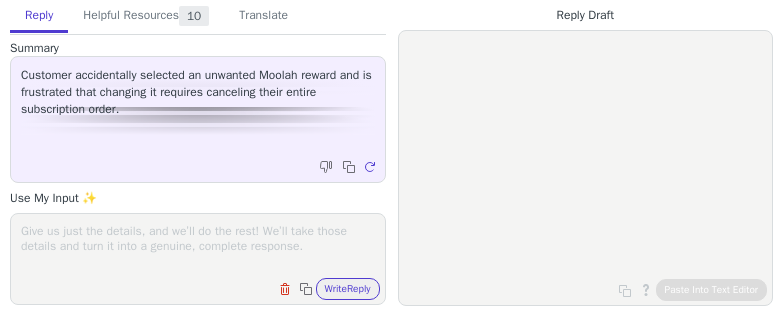 scroll, scrollTop: 0, scrollLeft: 0, axis: both 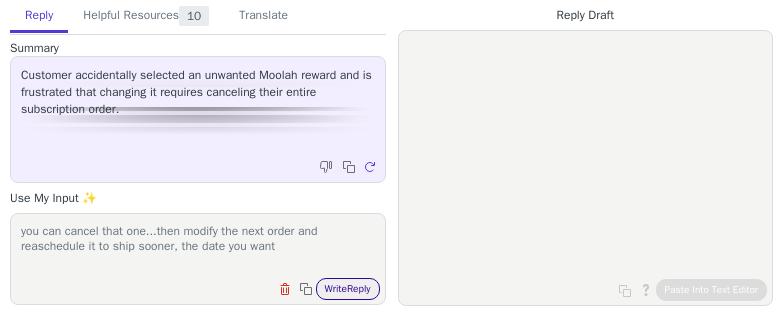 type on "you can cancel that one...then modify the next order and reaschedule it to ship sooner, the date you want" 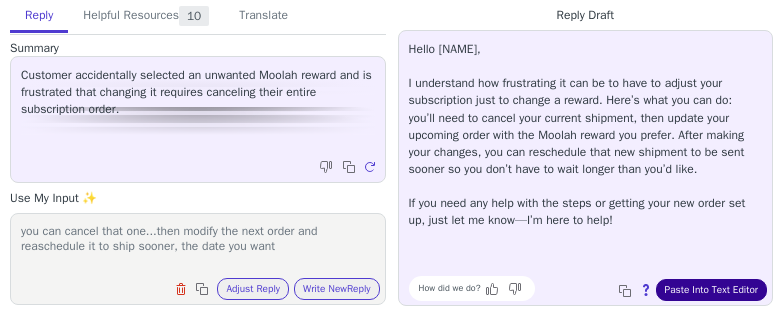 click on "Paste Into Text Editor" at bounding box center (711, 290) 